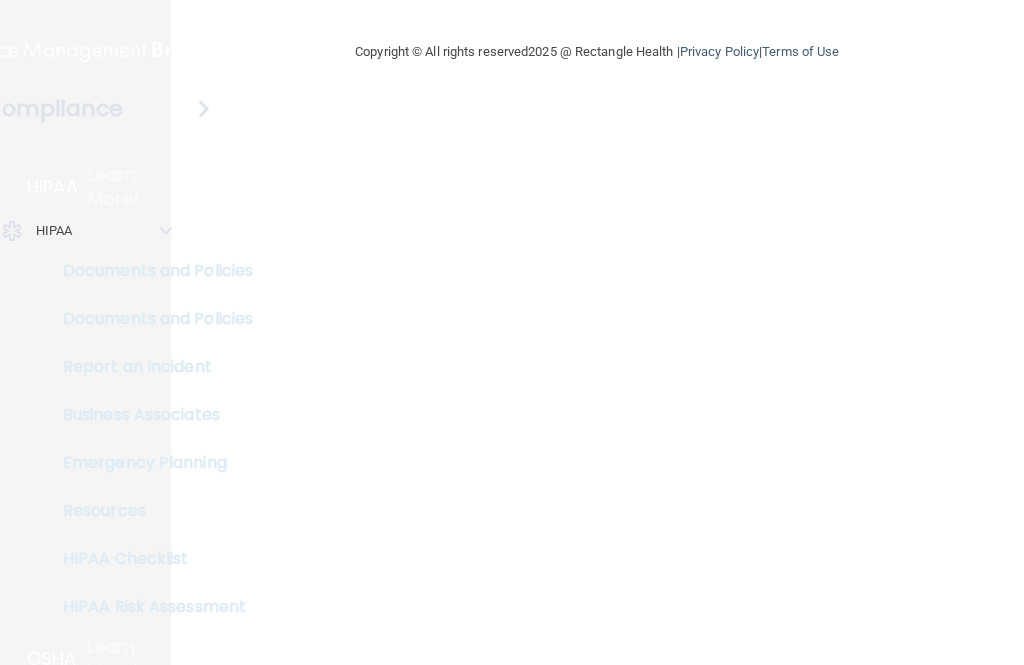 scroll, scrollTop: 0, scrollLeft: 0, axis: both 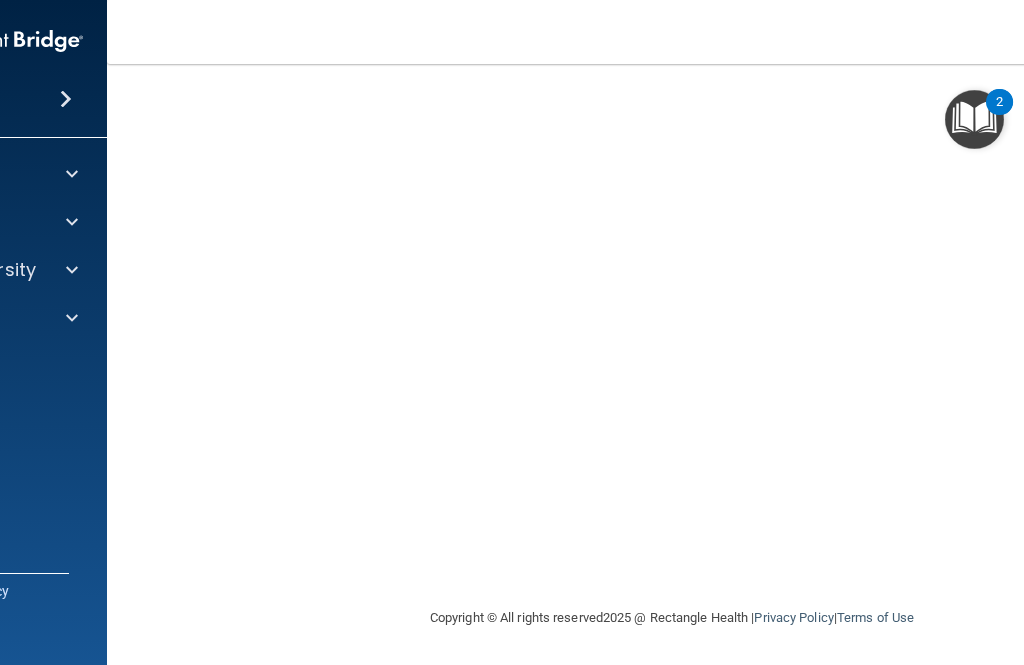 click on "Compliance
HIPAA
Documents and Policies                 Report an Incident               Business Associates               Emergency Planning               Resources                 HIPAA Risk Assessment
OSHA
Documents               Safety Data Sheets               Self-Assessment                Injury and Illness Report                Resources
PCI
PCI Compliance                Merchant Savings Calculator
OfficeSafe University
HIPAA Training                   OSHA Training                   Continuing Education
Settings
My Account               My Users" at bounding box center (-53, 332) 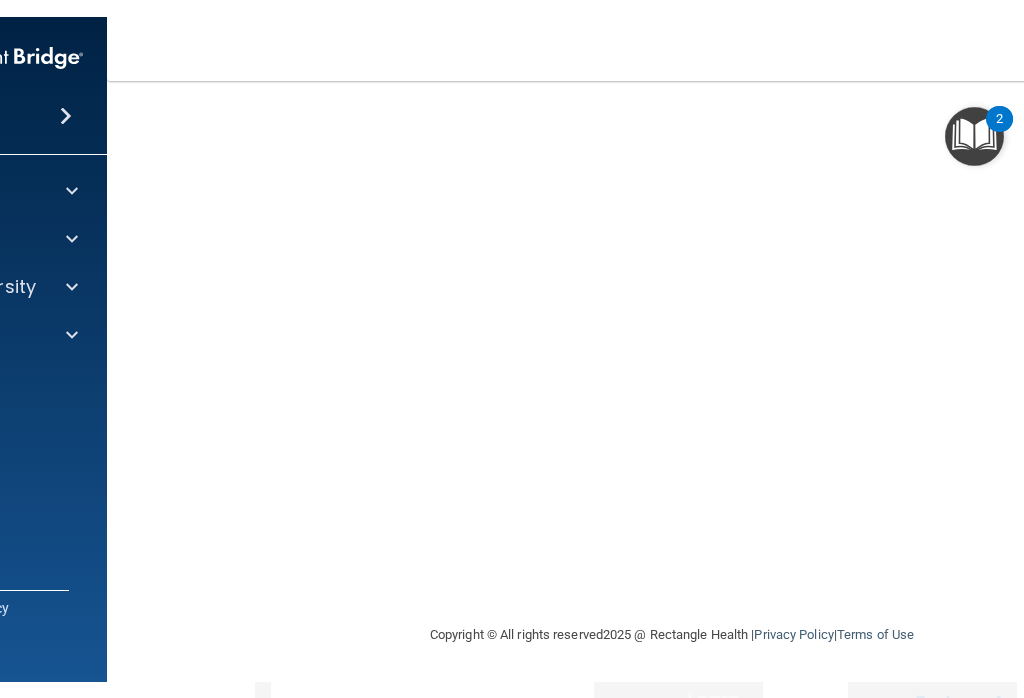 scroll, scrollTop: 163, scrollLeft: 0, axis: vertical 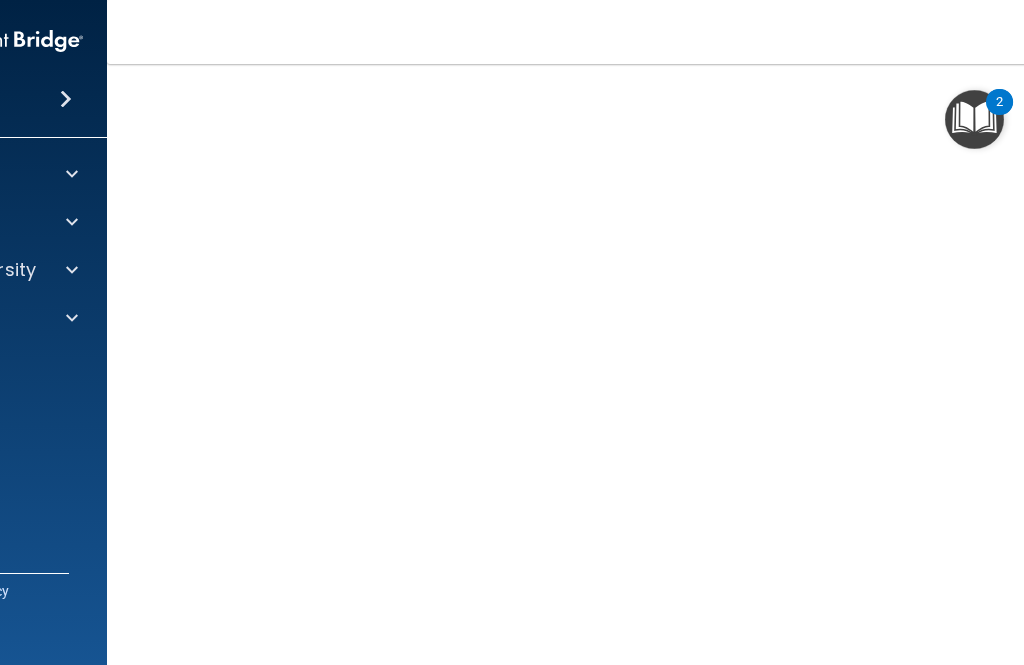 click on "Compliance
HIPAA
Documents and Policies                 Report an Incident               Business Associates               Emergency Planning               Resources                 HIPAA Risk Assessment
OSHA
Documents               Safety Data Sheets               Self-Assessment                Injury and Illness Report                Resources
PCI
PCI Compliance                Merchant Savings Calculator
OfficeSafe University
HIPAA Training                   OSHA Training                   Continuing Education
Settings
My Account               My Users" at bounding box center [-53, 332] 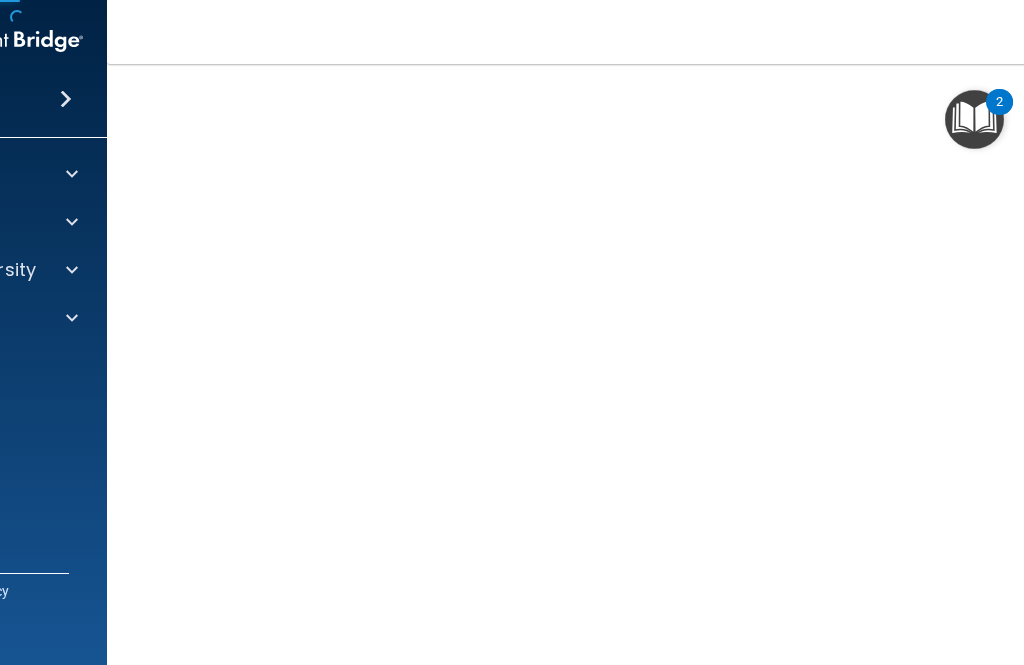 click at bounding box center [66, 99] 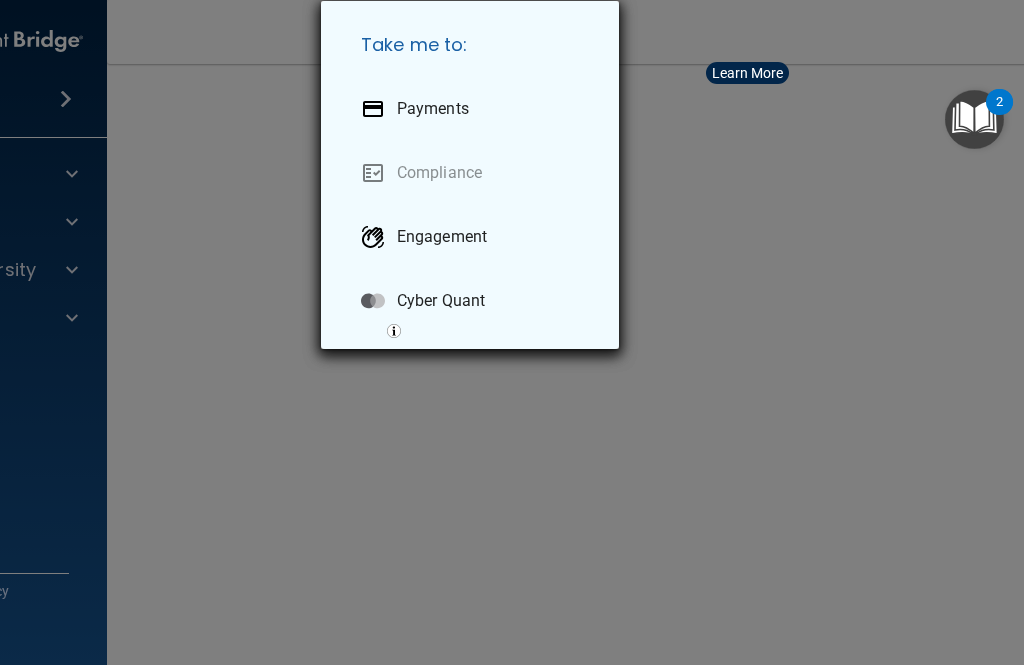 click on "Take me to:             Payments                   Compliance                     Engagement                     Cyber Quant" at bounding box center [512, 332] 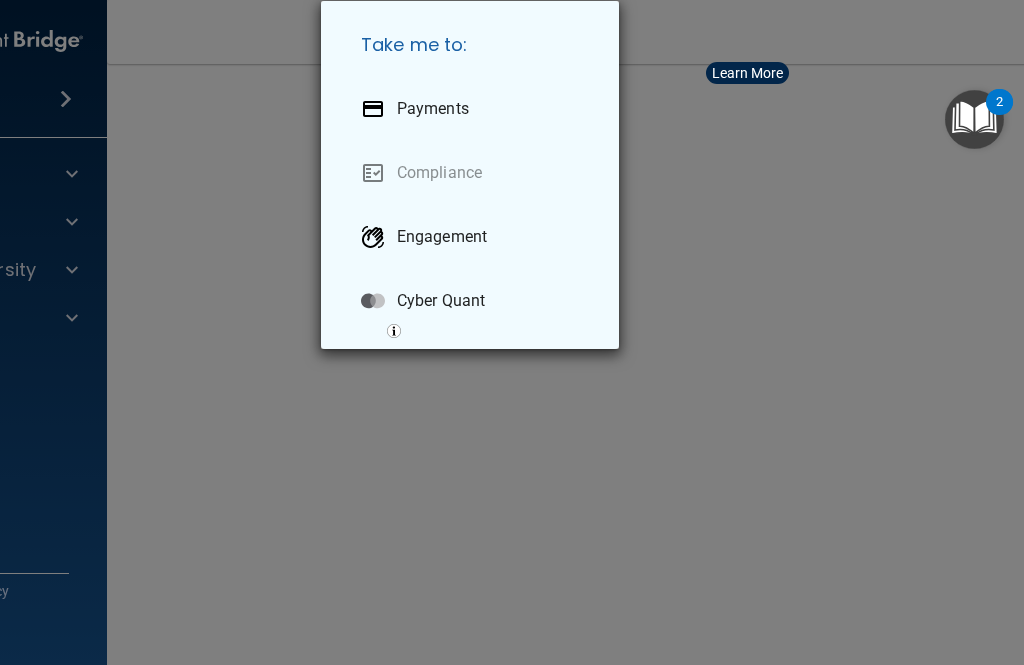click on "Take me to:             Payments                   Compliance                     Engagement                     Cyber Quant" at bounding box center [512, 332] 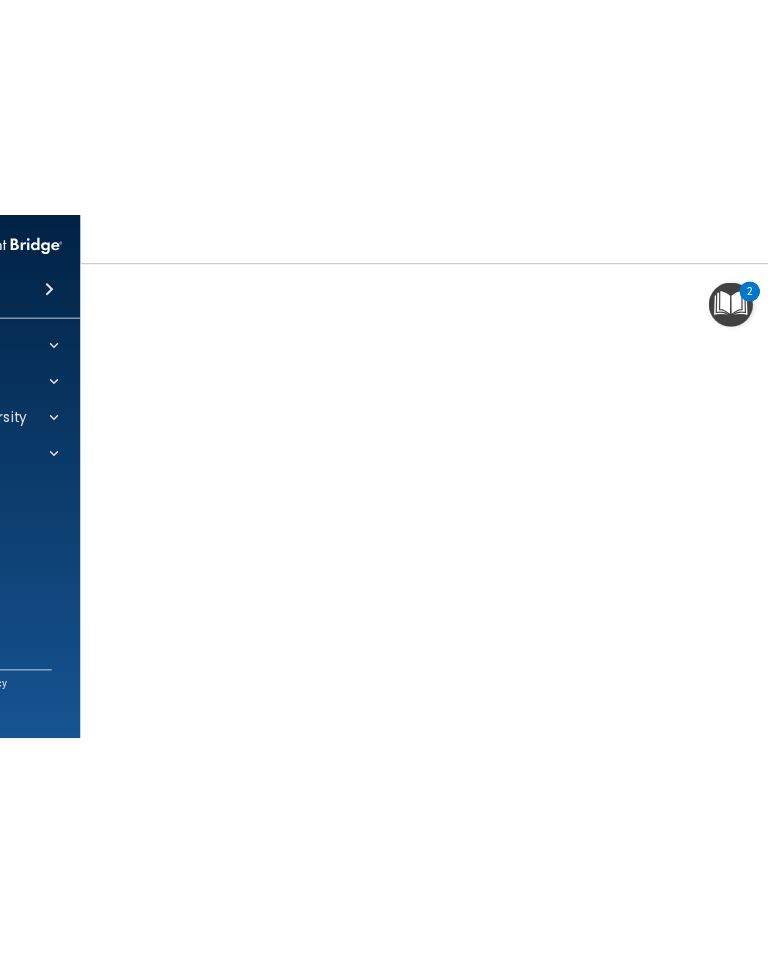 scroll, scrollTop: 82, scrollLeft: 0, axis: vertical 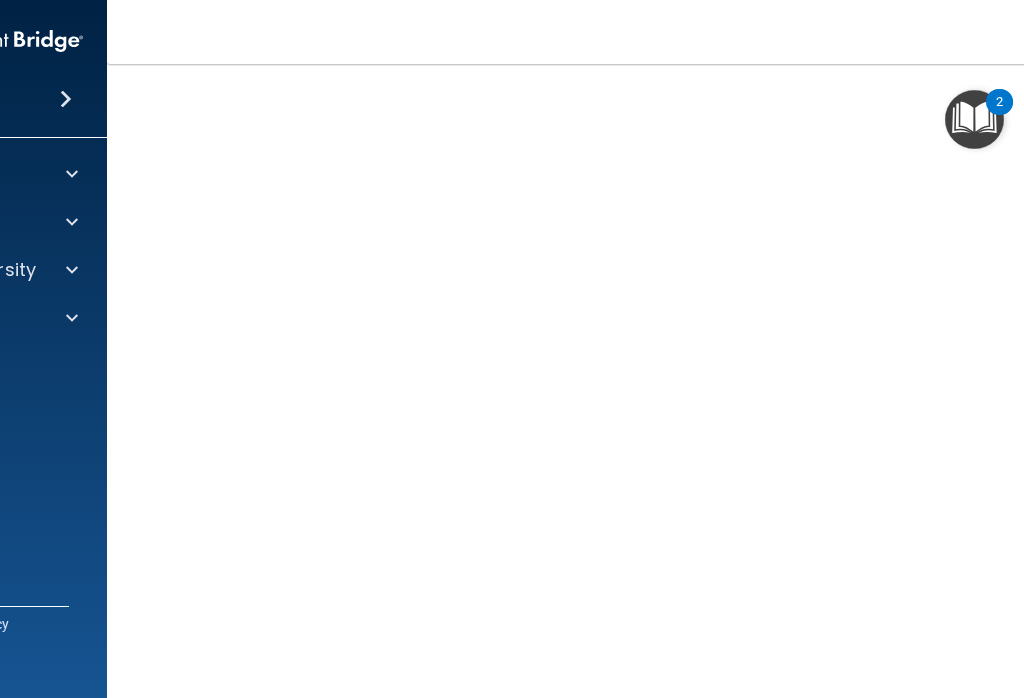 click on "HIPAA
Documents and Policies                 Report an Incident               Business Associates               Emergency Planning               Resources                 HIPAA Risk Assessment
OSHA
Documents               Safety Data Sheets               Self-Assessment                Injury and Illness Report                Resources
PCI
PCI Compliance                Merchant Savings Calculator
OfficeSafe University
HIPAA Training                   OSHA Training                   Continuing Education
Settings
My Account               My Users               Services                 Sign Out" at bounding box center [-53, 292] 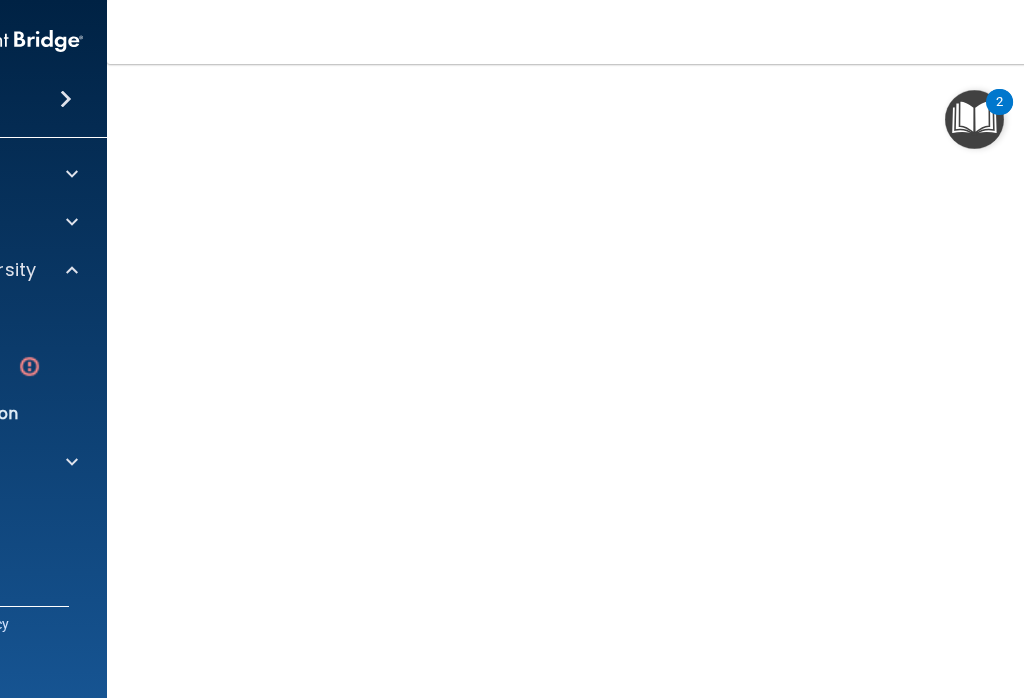 click on "Hazard Communication Training         This course doesn’t expire until . Are you sure you want to take this course now?   Take the course anyway!            Copyright © All rights reserved  2025 @ Rectangle Health |  Privacy Policy  |  Terms of Use" at bounding box center (672, 381) 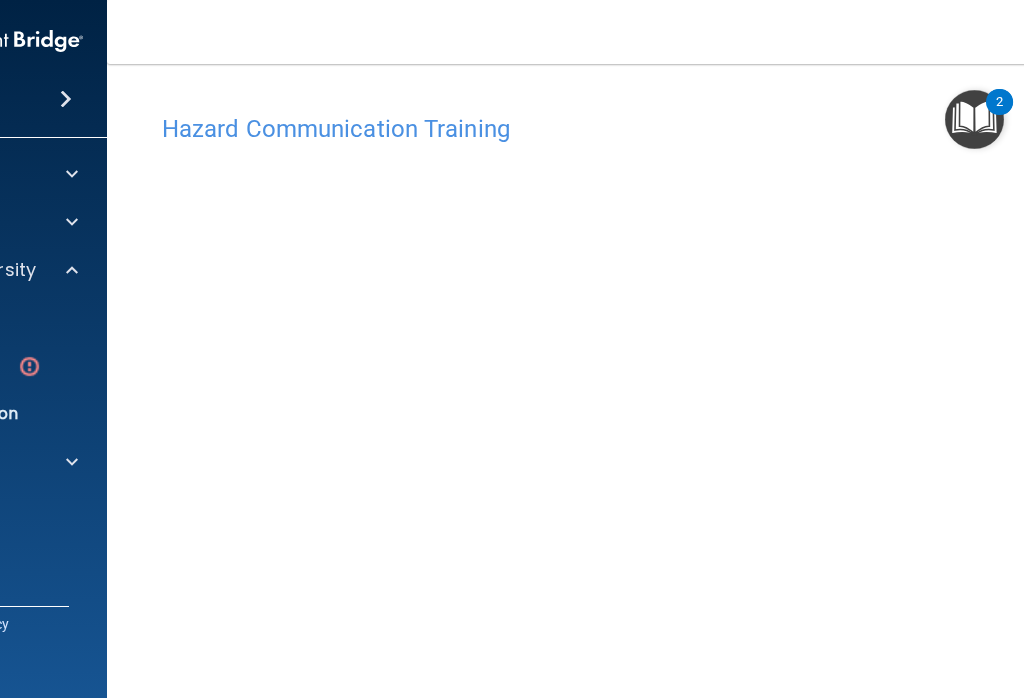 click at bounding box center (29, 366) 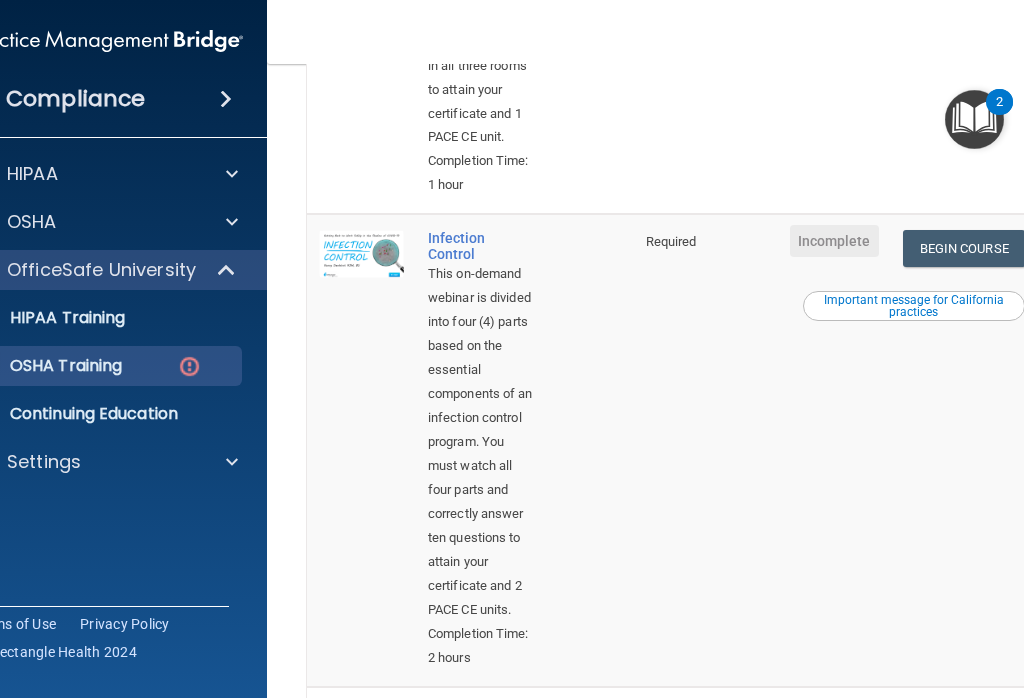 scroll, scrollTop: 1034, scrollLeft: 0, axis: vertical 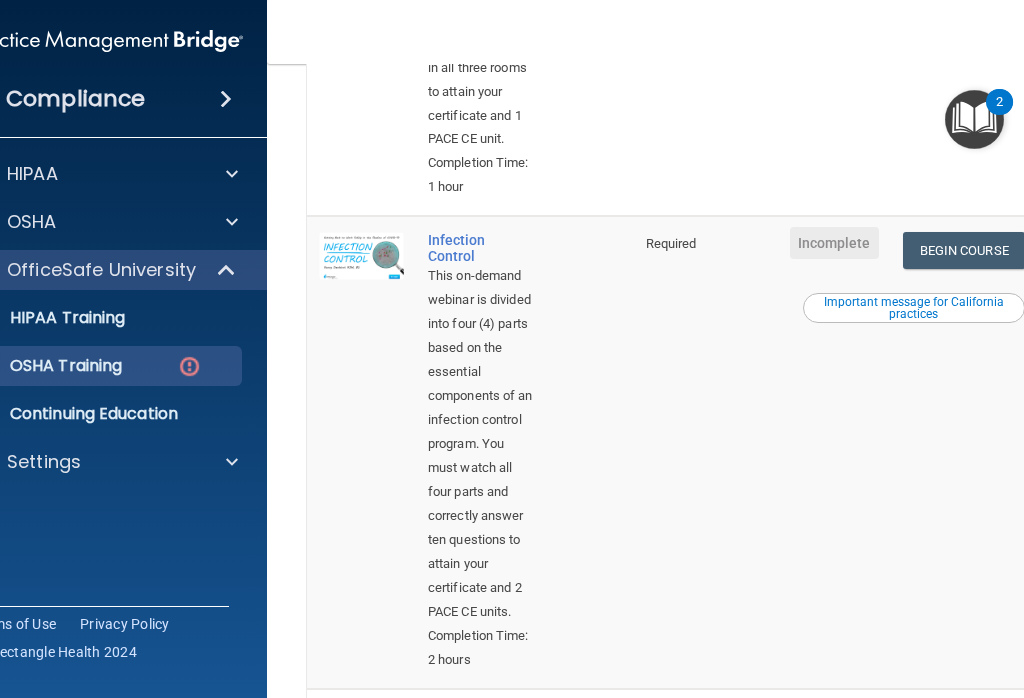 click on "You have a course that has expired or is incomplete. Please complete the course to get your certification.             You have a course that will expire soon. Please complete the course to get your certification.      OSHA Training               Course    Required  Expires On  Status  Actions                     Bloodborne Pathogens     This self-paced training is divided into four (4) exposure incidents based on the OSHA Bloodborne Pathogens Standard. You must successfully complete all four incident investigations to attain your certificate and 1 PACE CE unit.    Completion Time: 1 hour      Required      08/02/2026           Complete        Begin Course       Download Certificate                       Hazard Communication     This self-paced training is divided into three (3) rooms based on the OSHA Hazard Communication Standard. You must correctly answer questions in all three rooms to attain your certificate and 1 PACE CE unit.    Completion Time: 1 hour      Required          Incomplete" at bounding box center (672, 381) 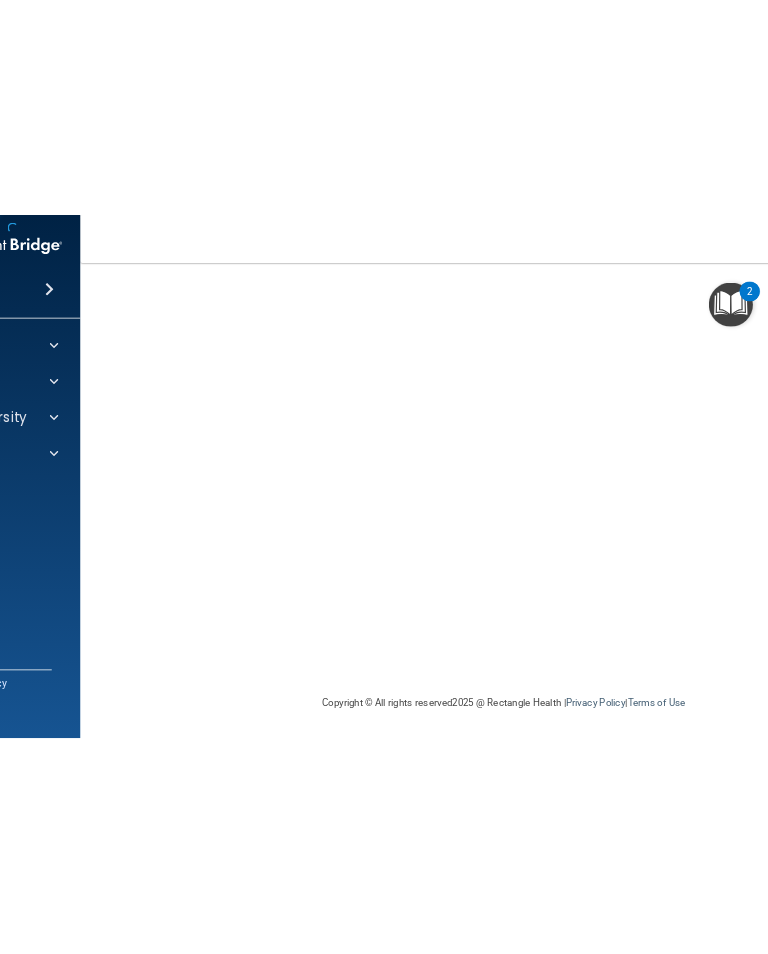 scroll, scrollTop: 202, scrollLeft: 0, axis: vertical 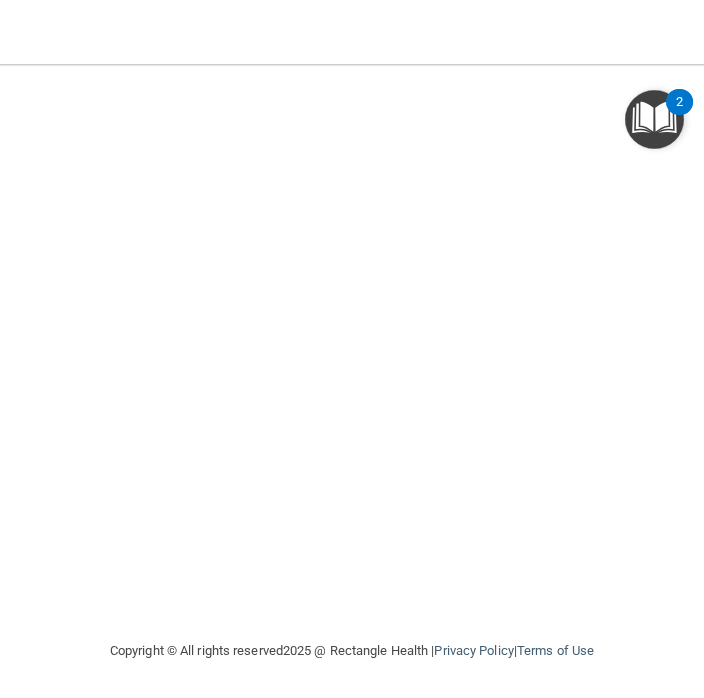 click on "Toggle navigation                                                                                                     Justina Lazo   justinalazo@gmail.com                            Manage My Enterprise              Smiles on the bay     Manage My Location" at bounding box center [352, 32] 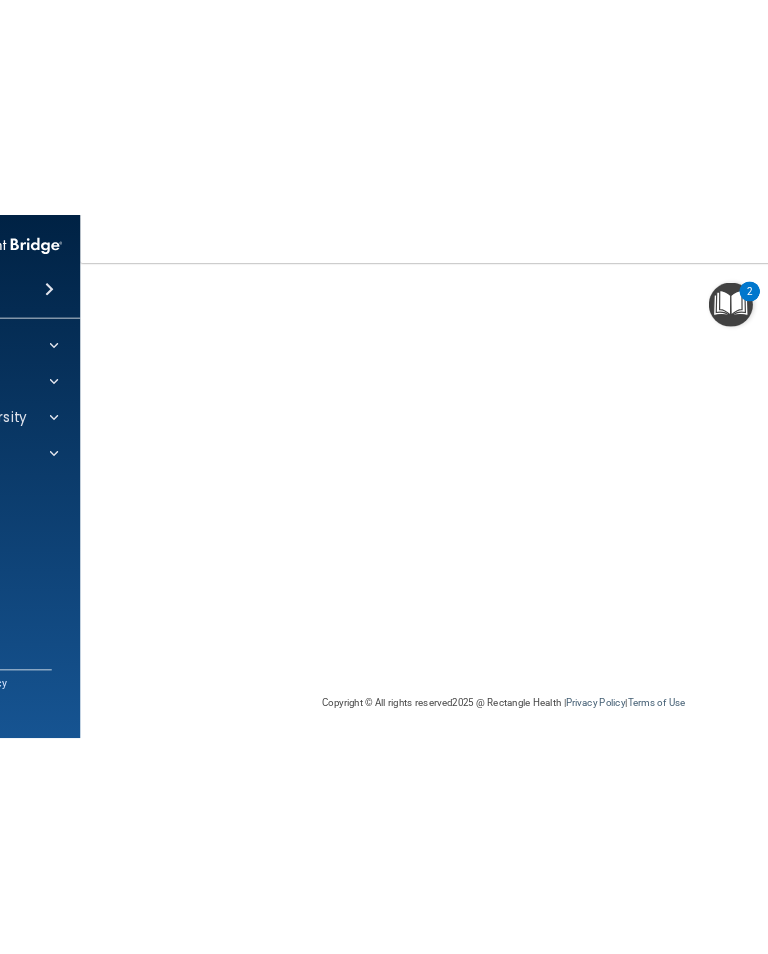 scroll, scrollTop: 0, scrollLeft: 0, axis: both 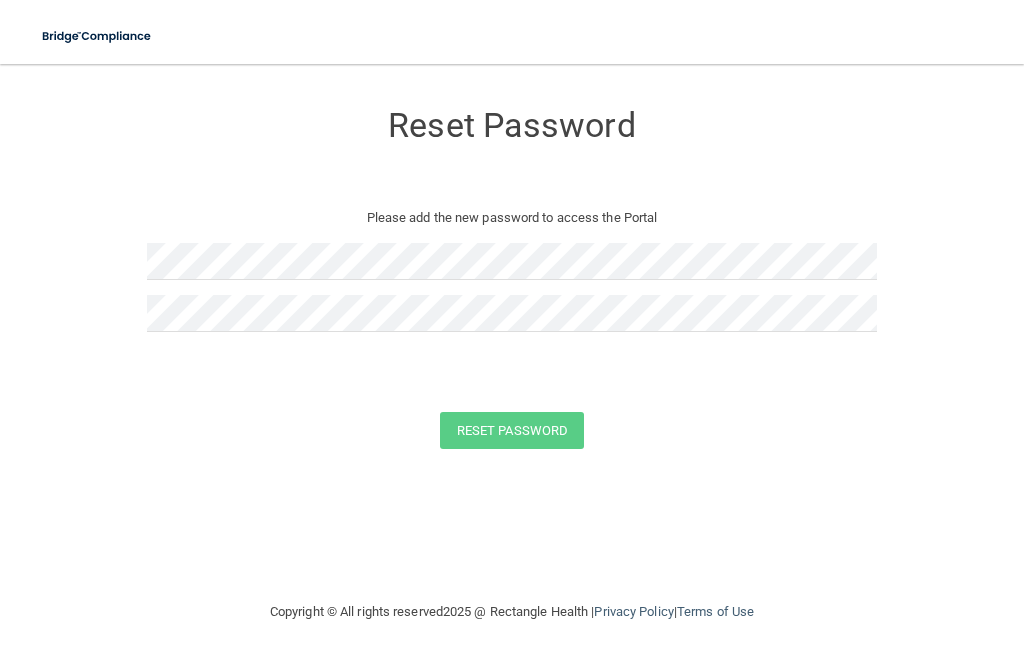 click at bounding box center [97, 36] 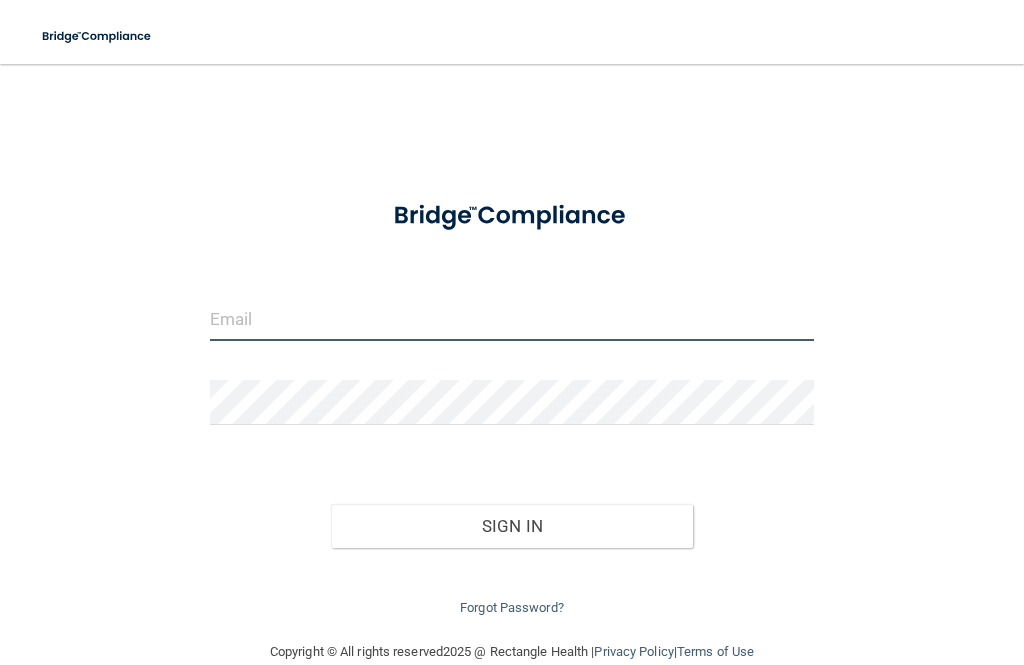 click at bounding box center (512, 318) 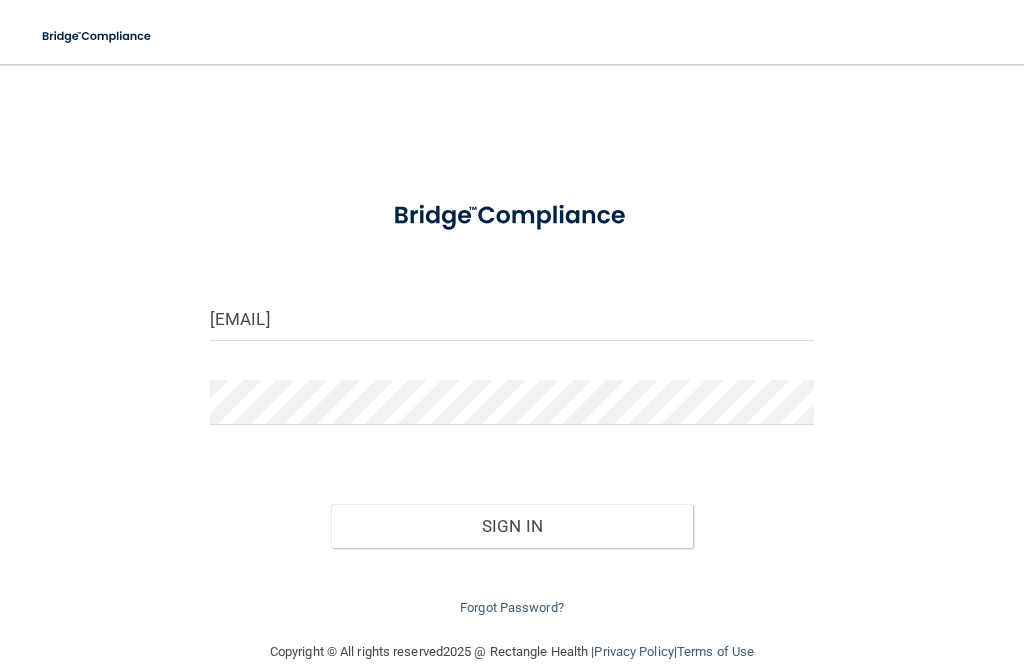 click on "Sign In" at bounding box center [512, 526] 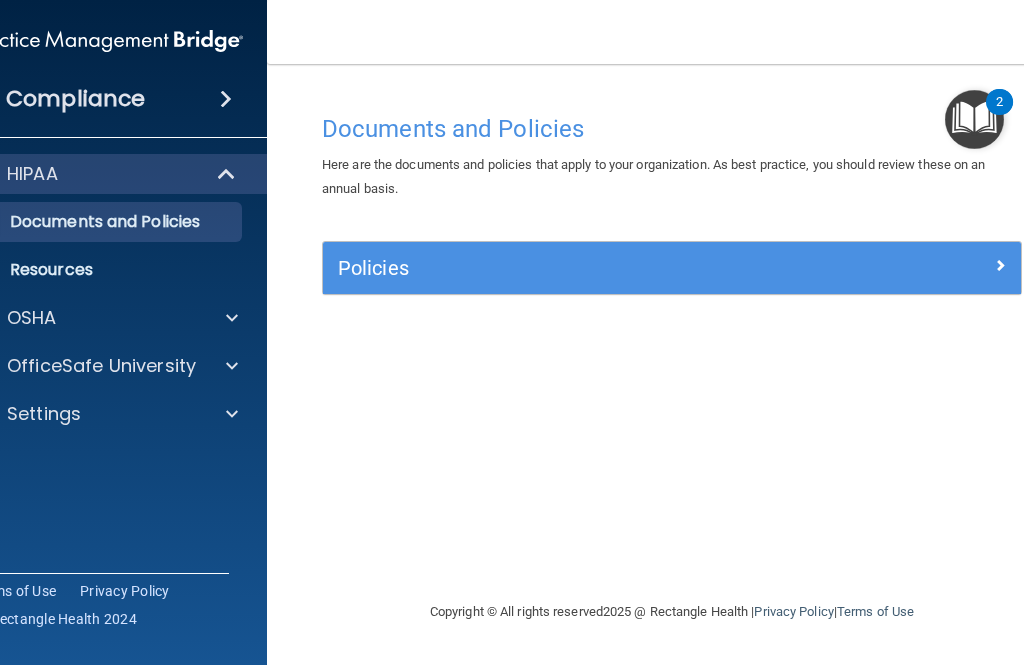 click at bounding box center (229, 318) 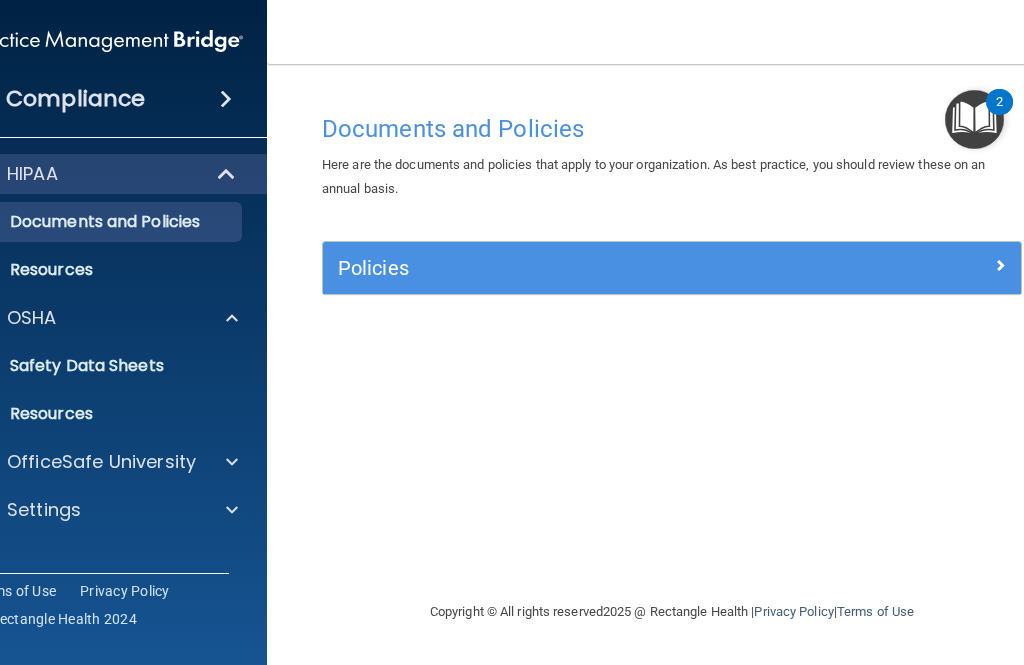 click at bounding box center [229, 462] 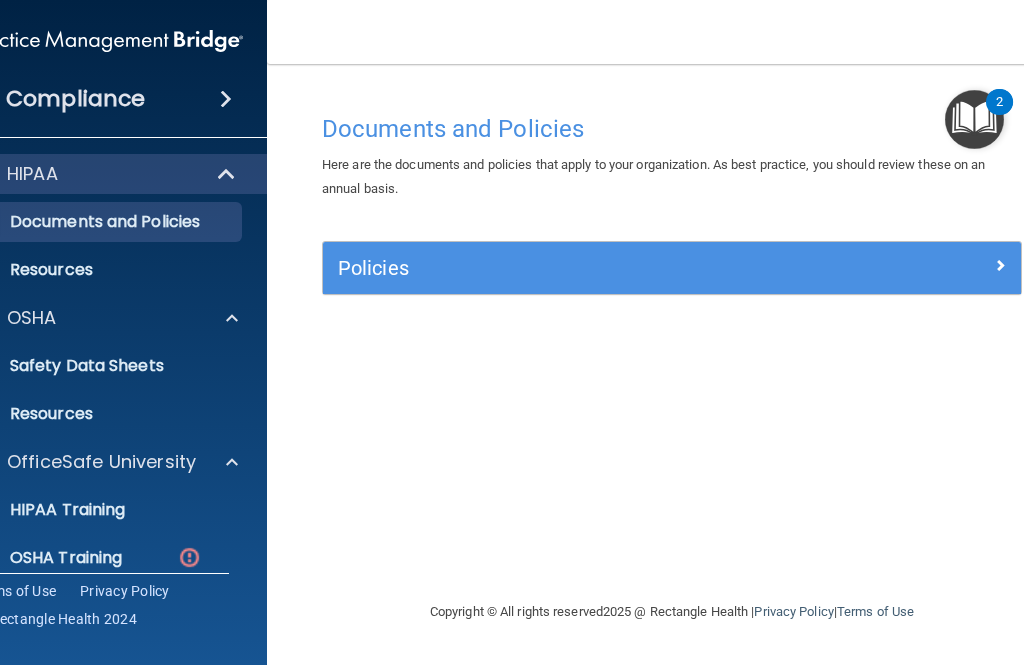 click at bounding box center (189, 557) 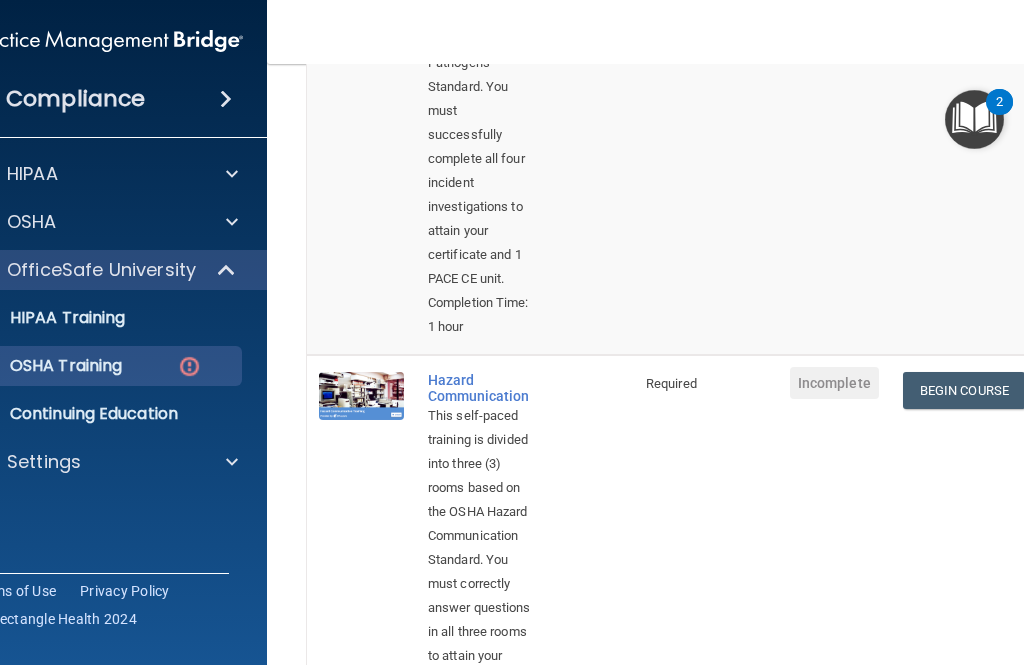 scroll, scrollTop: 486, scrollLeft: 0, axis: vertical 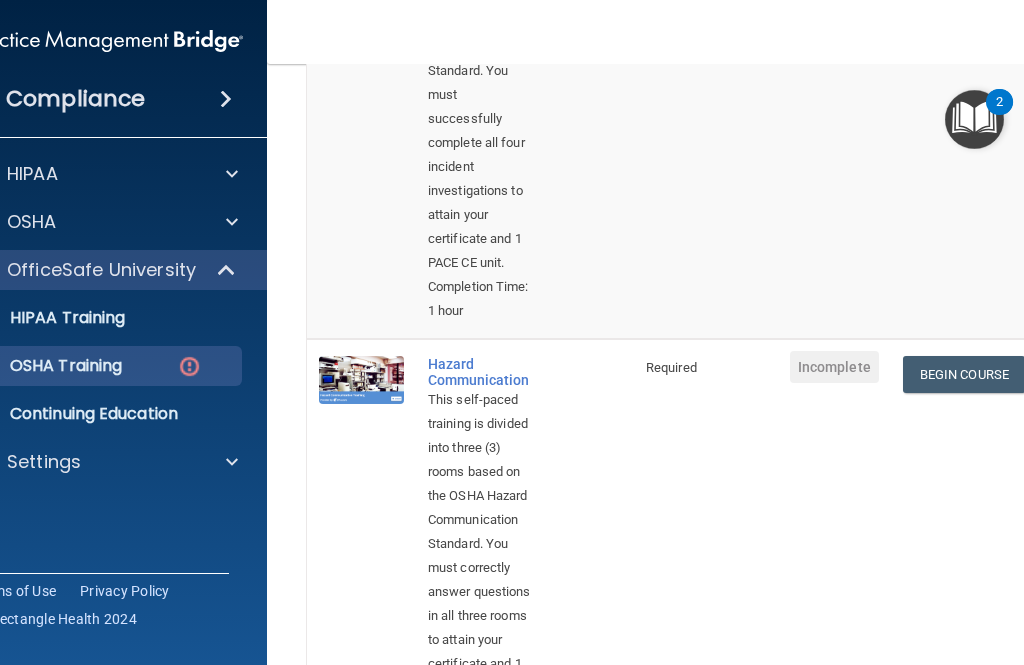 click on "Begin Course" at bounding box center (964, 374) 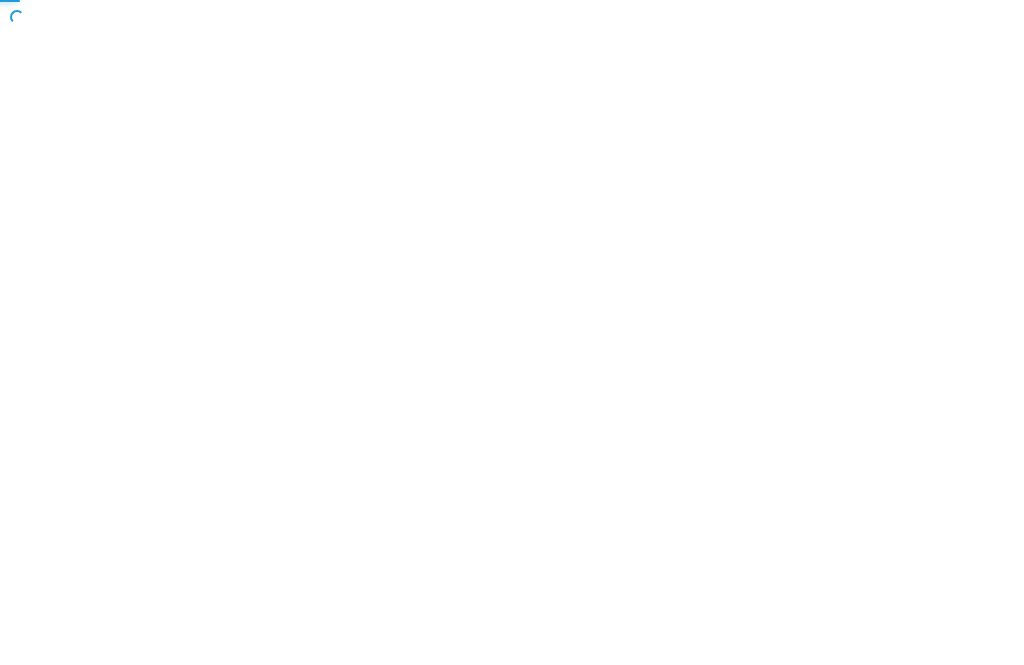 scroll, scrollTop: 0, scrollLeft: 0, axis: both 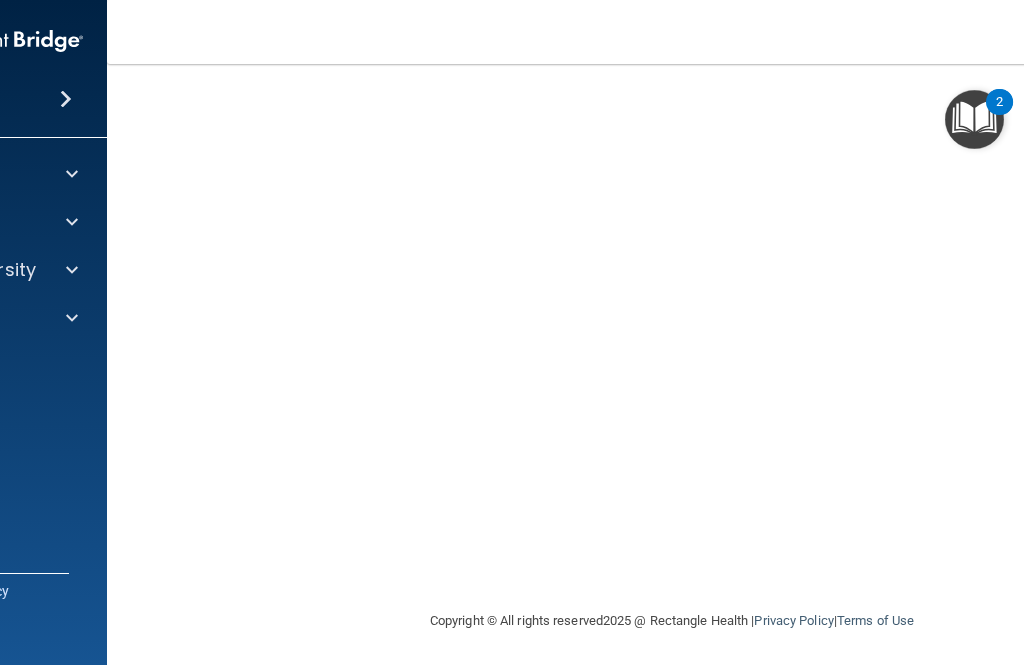 click on "Hazard Communication Training         This course doesn’t expire until . Are you sure you want to take this course now?   Take the course anyway!            Copyright © All rights reserved  2025 @ Rectangle Health |  Privacy Policy  |  Terms of Use" at bounding box center (672, 364) 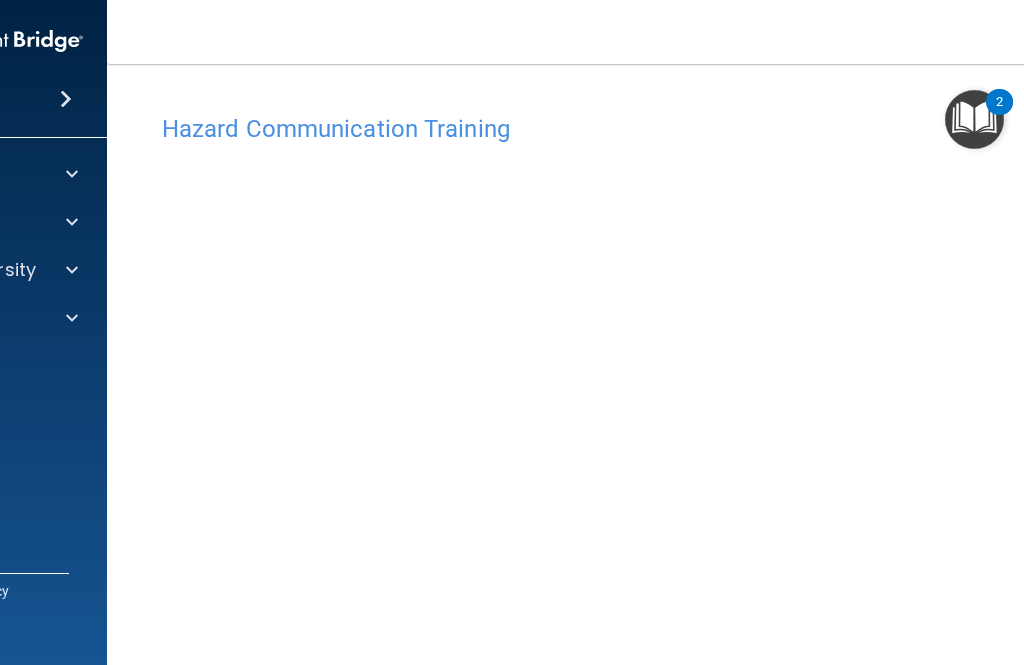 scroll, scrollTop: 0, scrollLeft: 0, axis: both 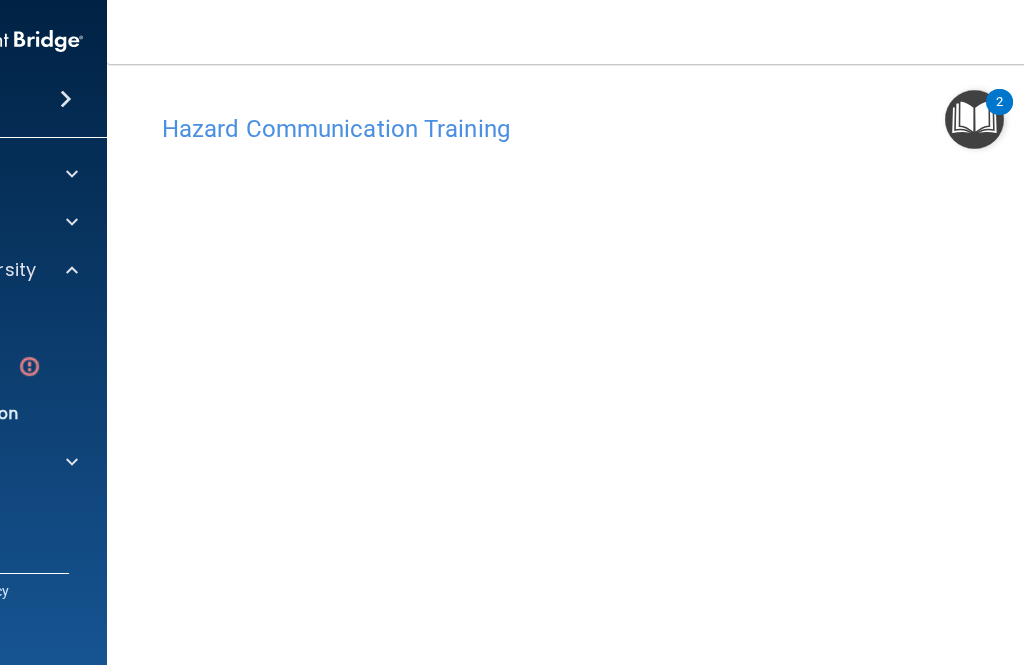click on "OSHA Training" at bounding box center (-64, 366) 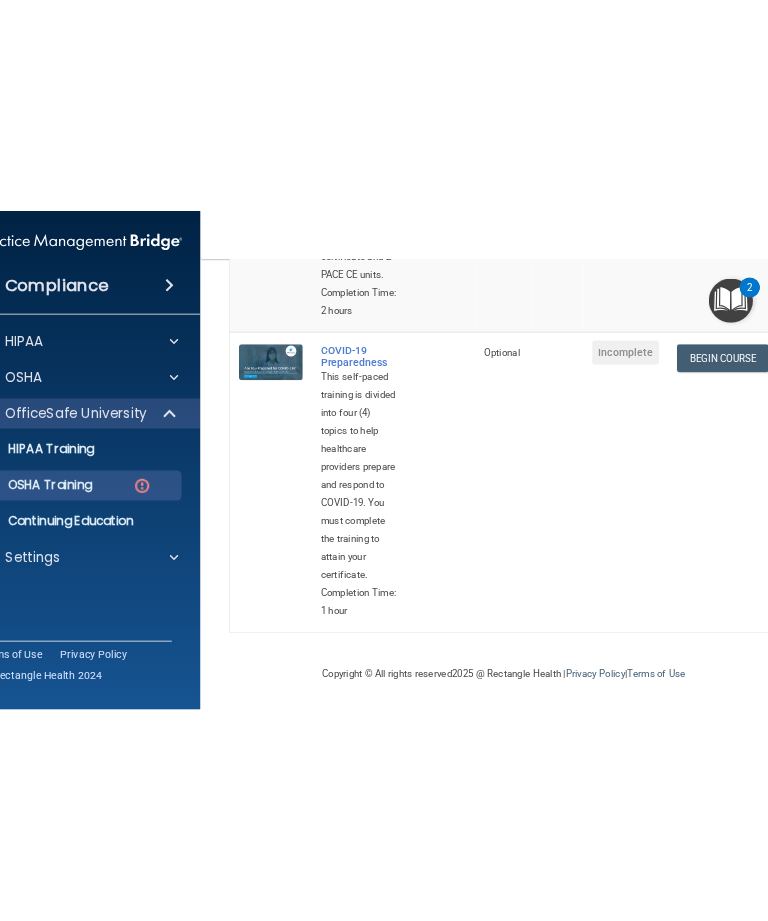 scroll, scrollTop: 1317, scrollLeft: 0, axis: vertical 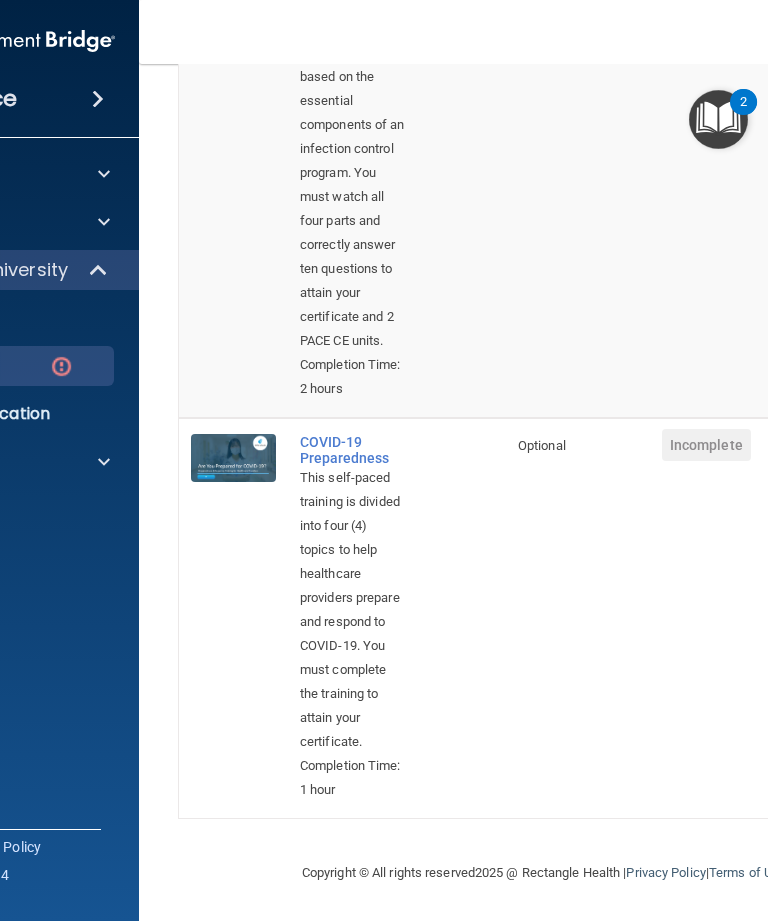 click on "Compliance
HIPAA
Documents and Policies                 Report an Incident               Business Associates               Emergency Planning               Resources                 HIPAA Risk Assessment
OSHA
Documents               Safety Data Sheets               Self-Assessment                Injury and Illness Report                Resources
PCI
PCI Compliance                Merchant Savings Calculator
OfficeSafe University
HIPAA Training                   OSHA Training                   Continuing Education
Settings
My Account               My Users" at bounding box center [-21, 460] 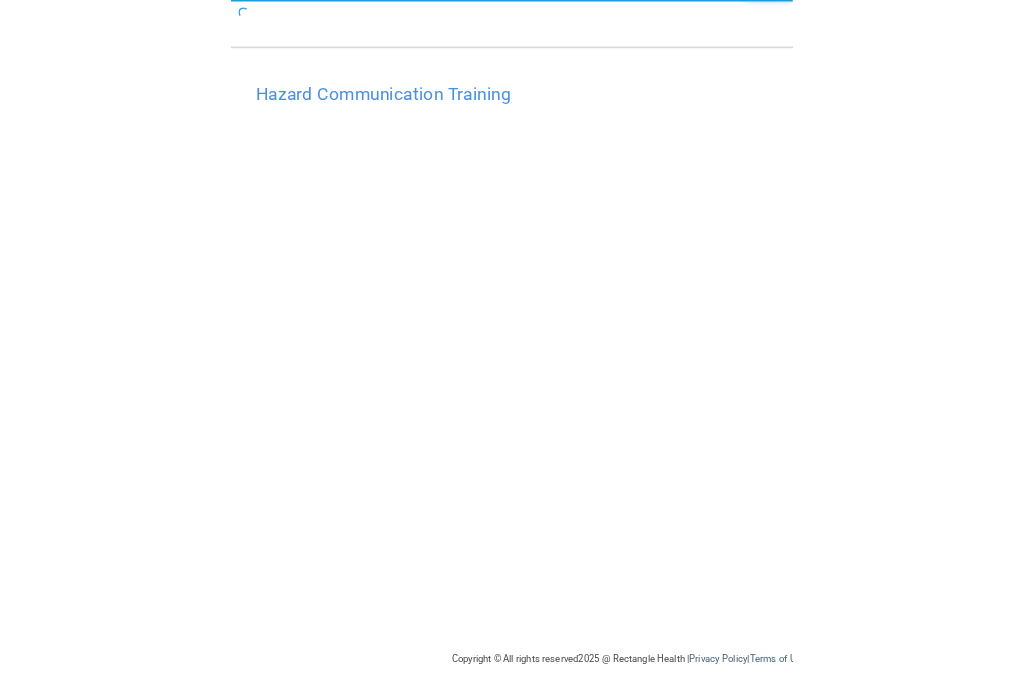 scroll, scrollTop: 0, scrollLeft: 0, axis: both 